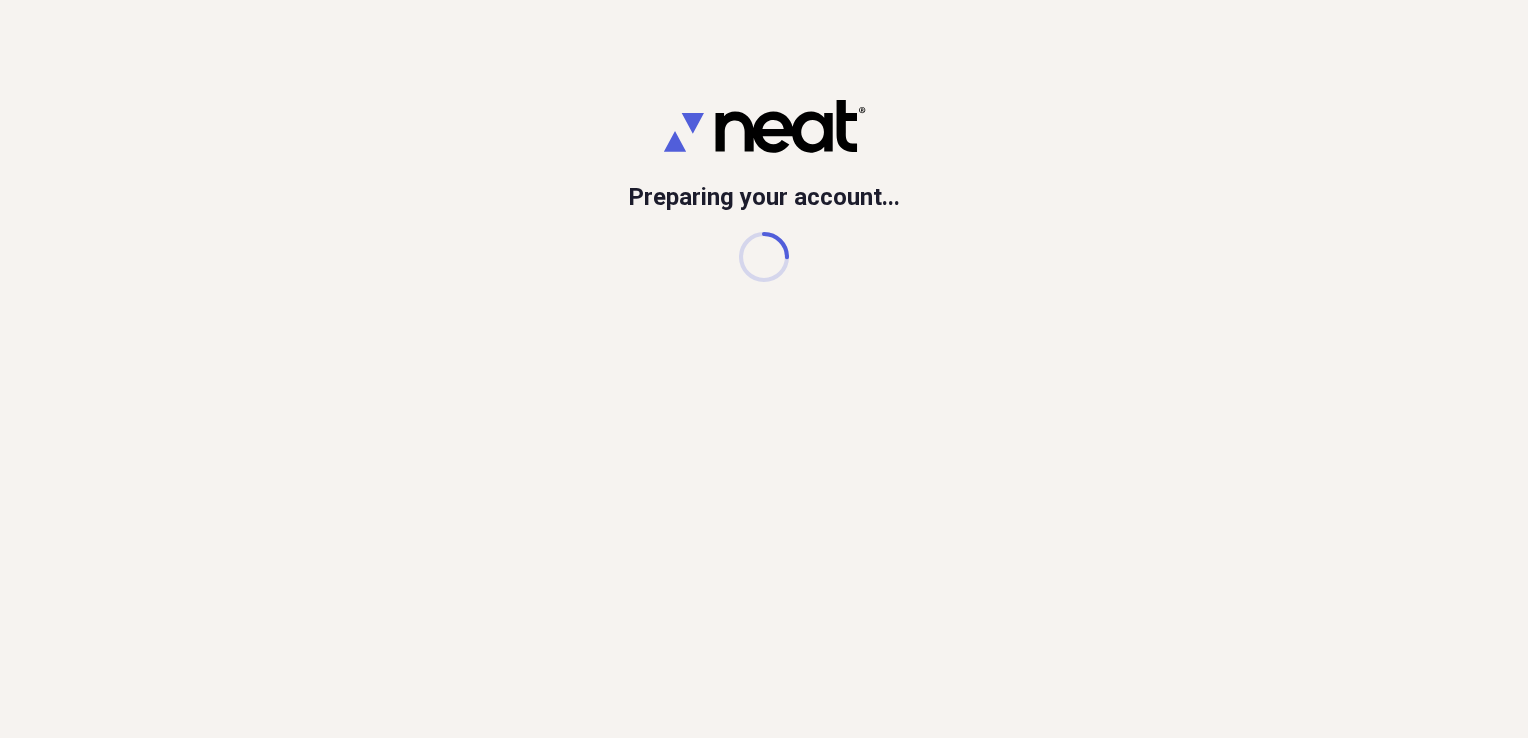 scroll, scrollTop: 0, scrollLeft: 0, axis: both 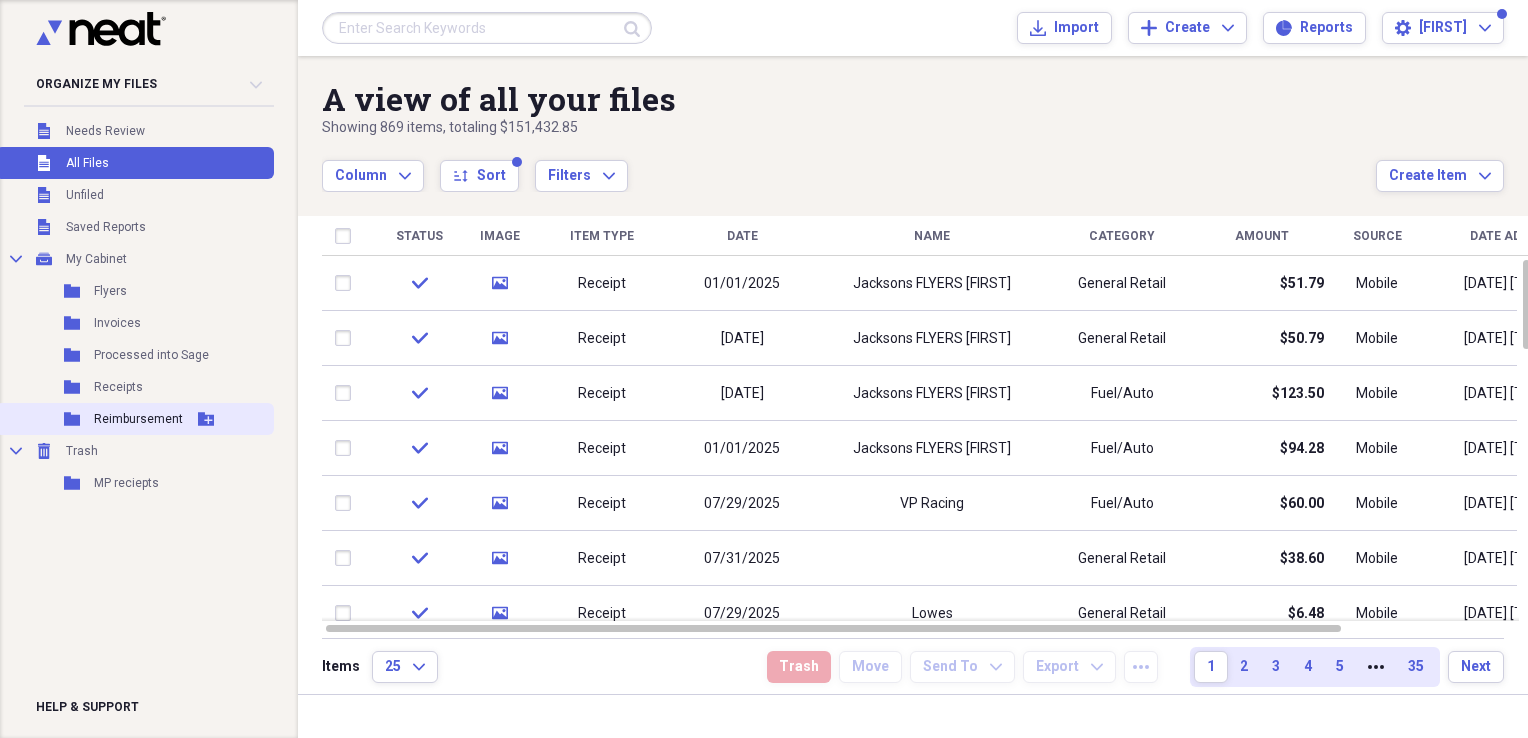click on "Reimbursement" at bounding box center [138, 419] 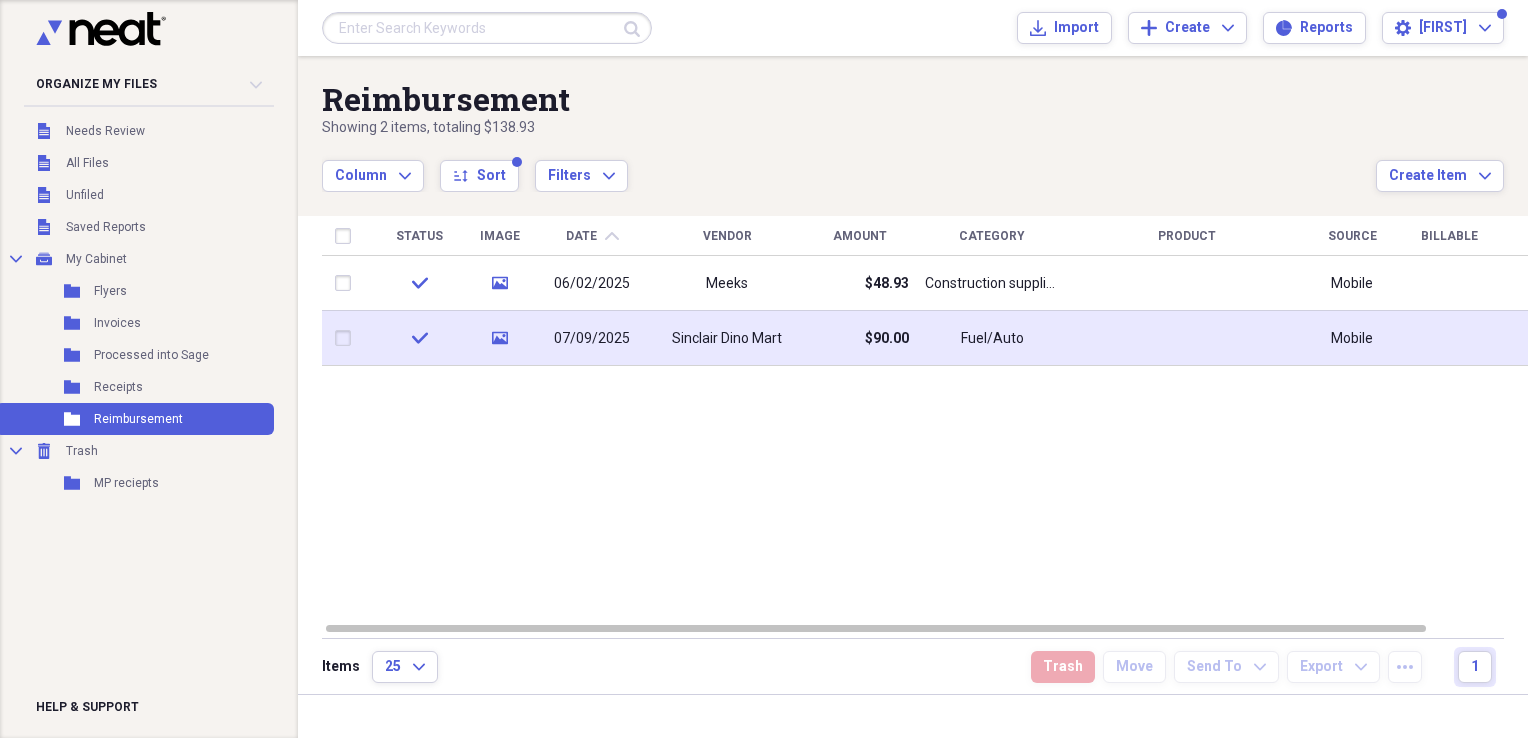 click on "$90.00" at bounding box center (859, 338) 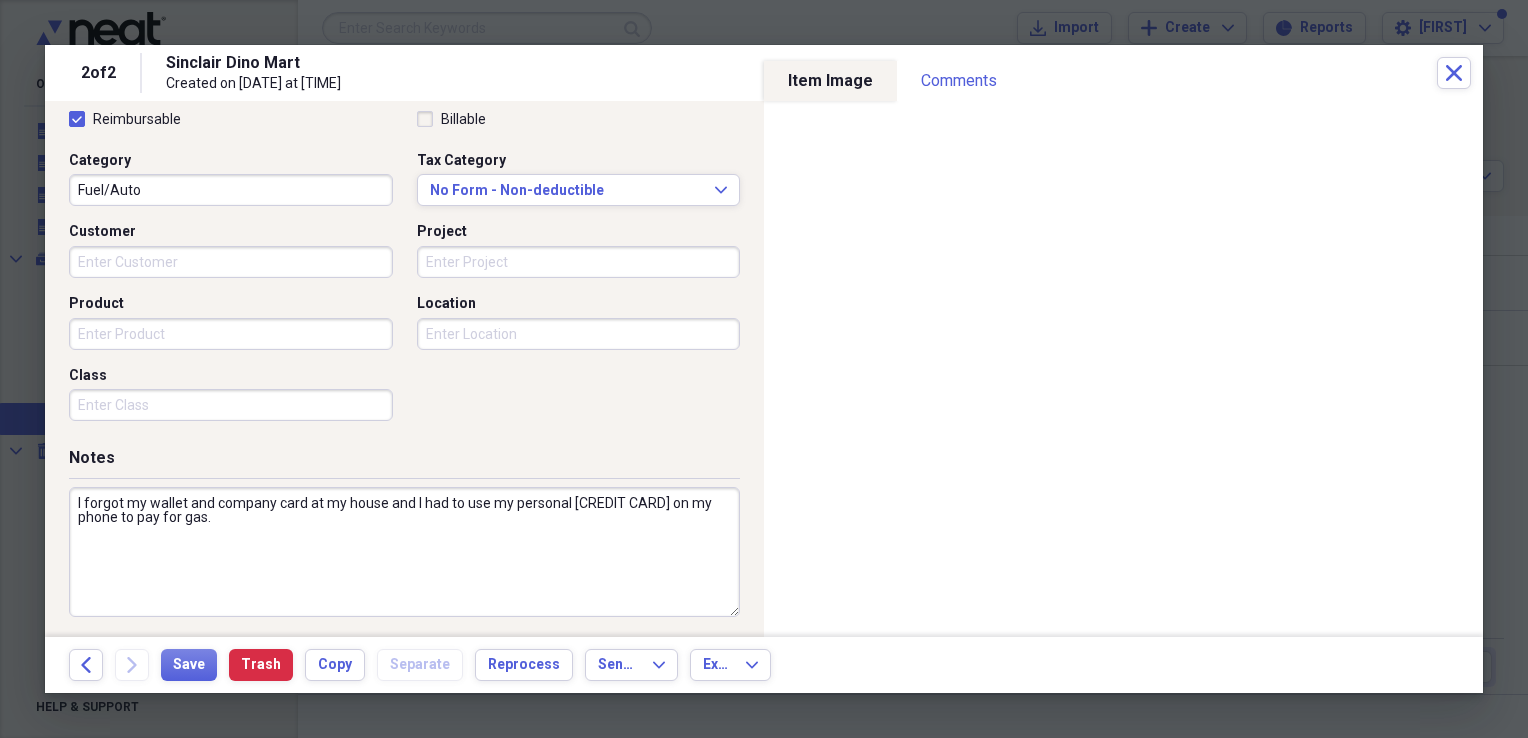 scroll, scrollTop: 483, scrollLeft: 0, axis: vertical 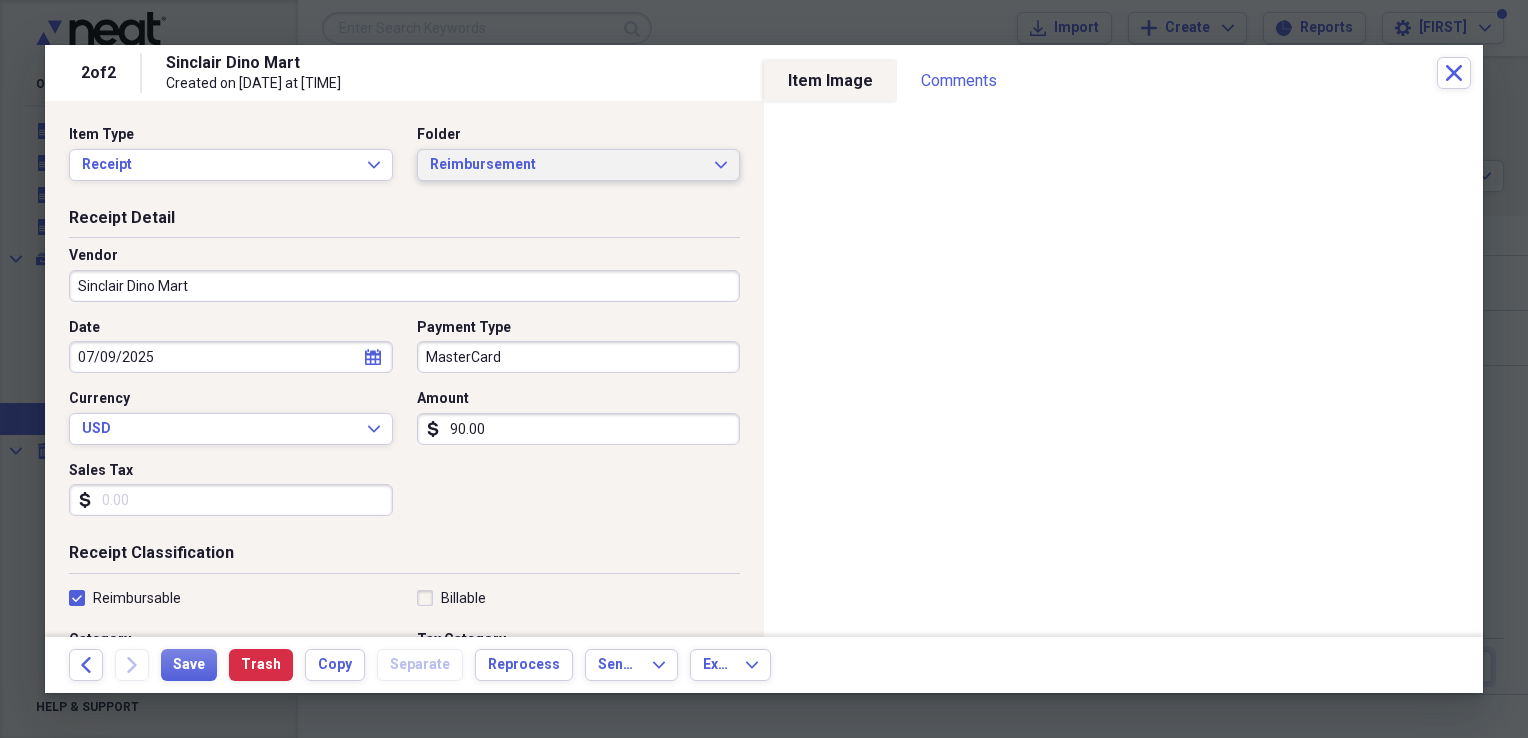 click on "Reimbursement" at bounding box center (567, 165) 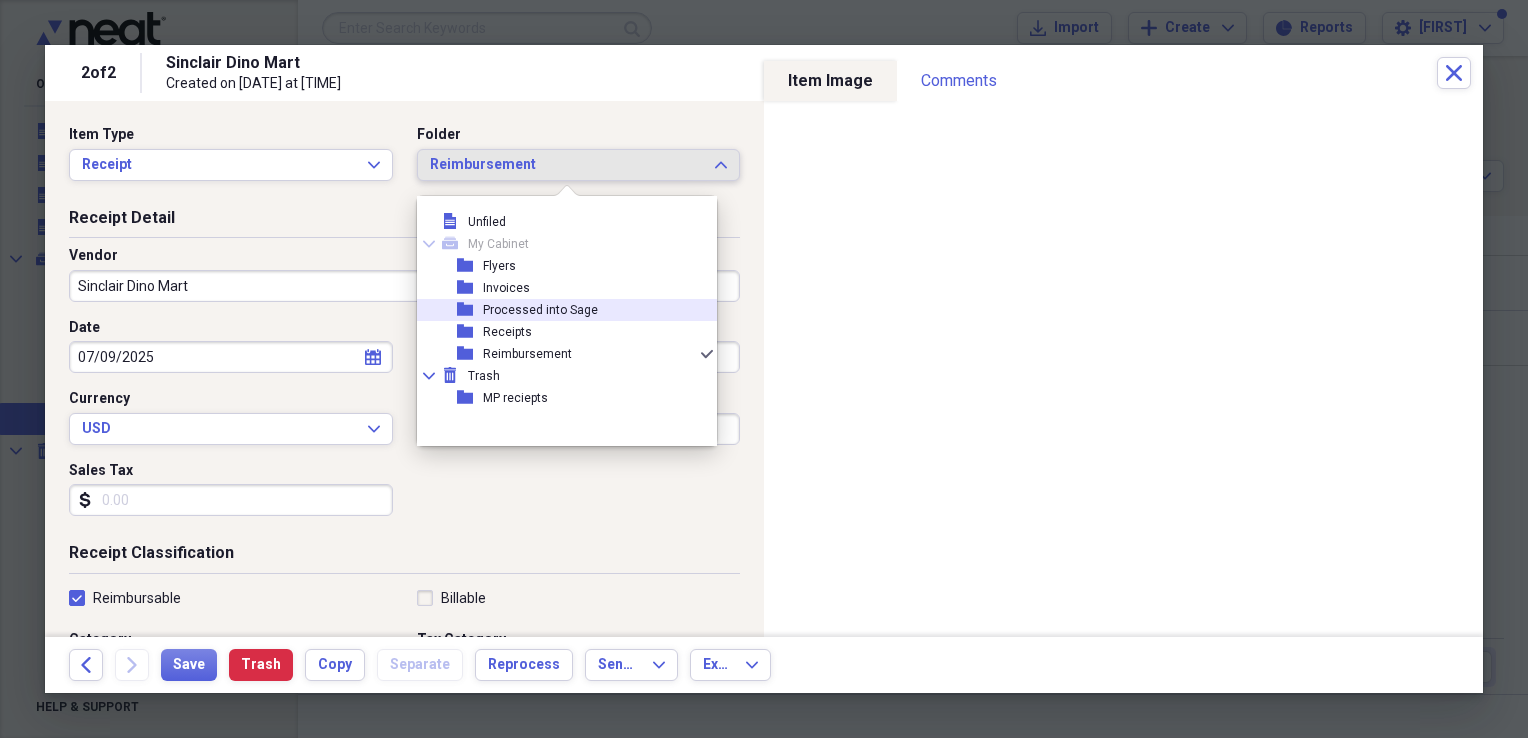 click on "Processed into Sage" at bounding box center [540, 310] 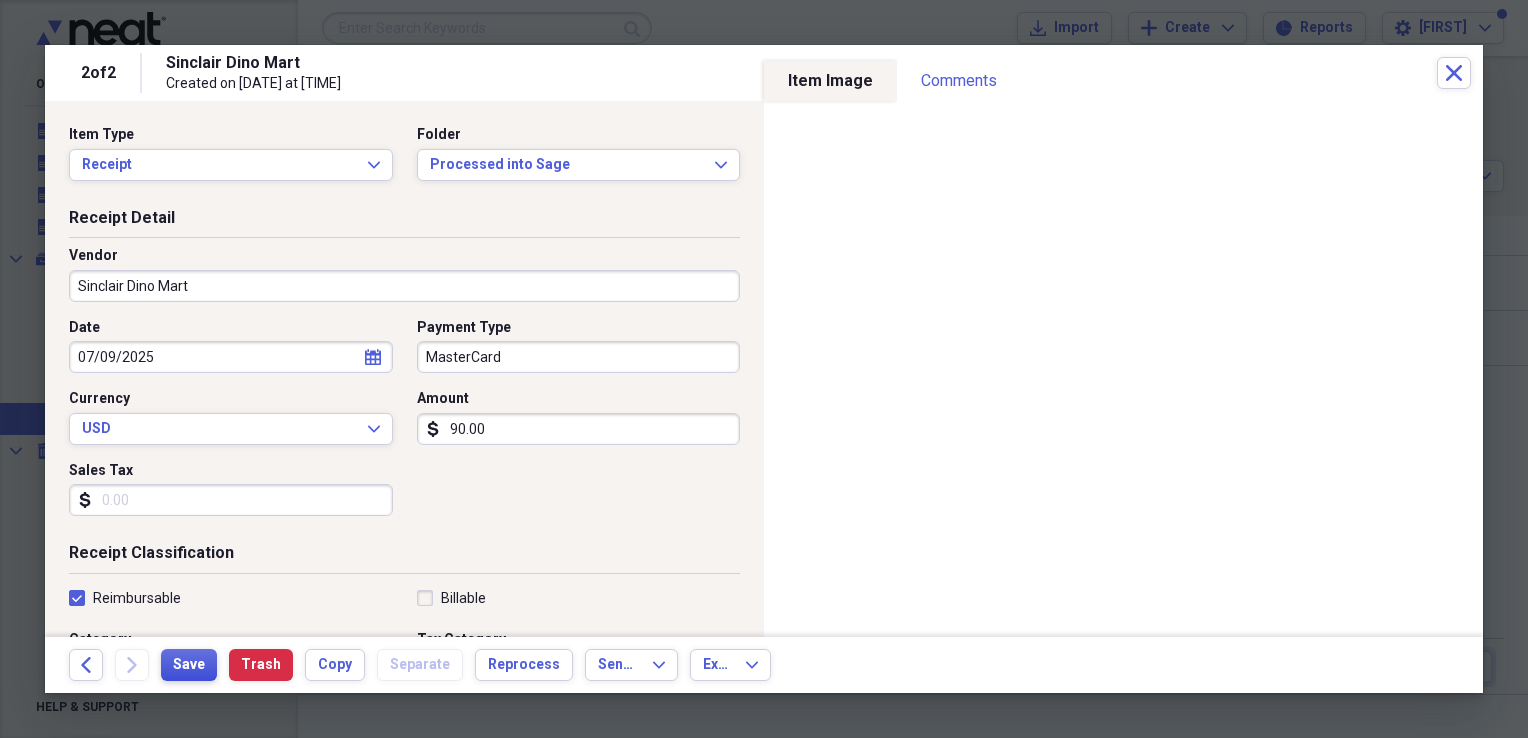 click on "Save" at bounding box center [189, 665] 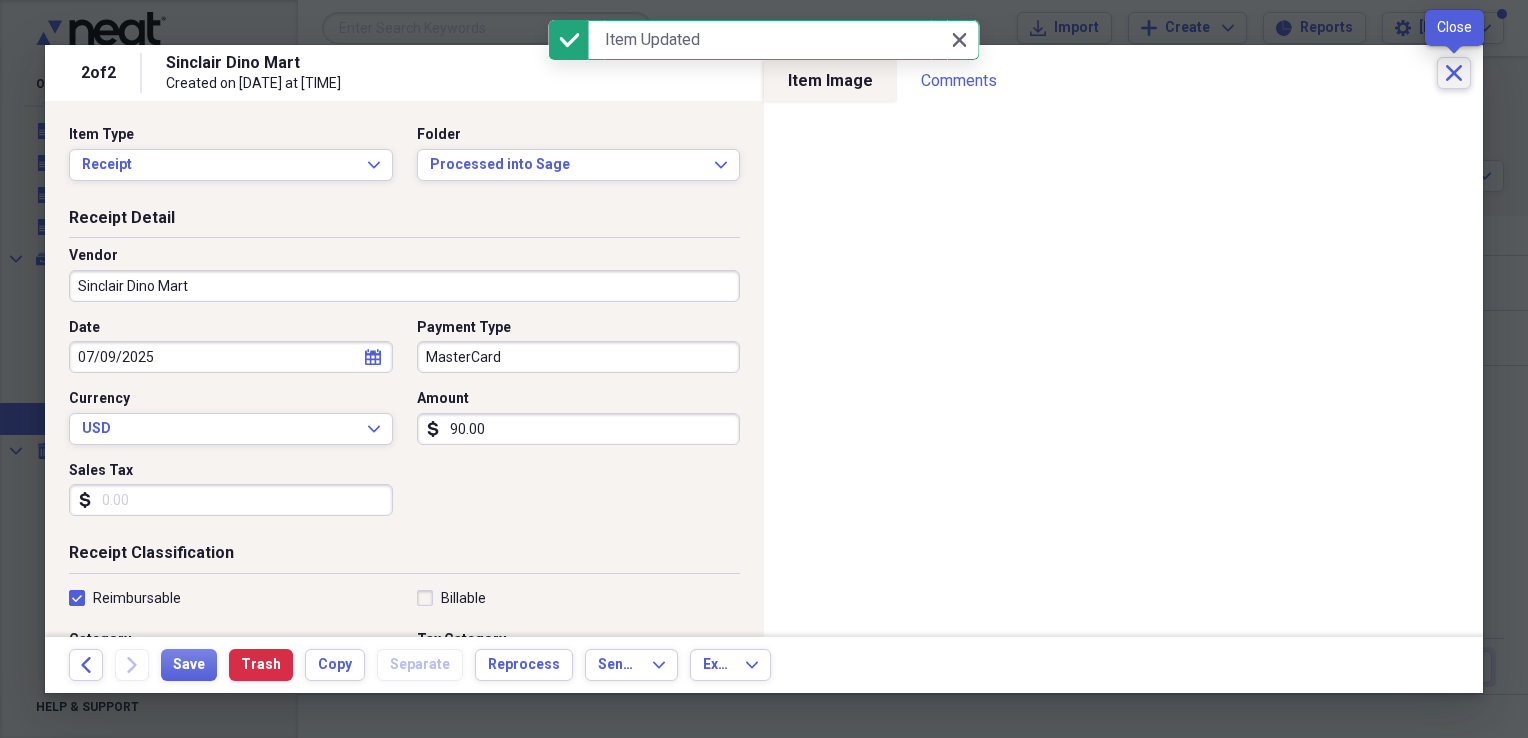 click on "Close" at bounding box center [1454, 73] 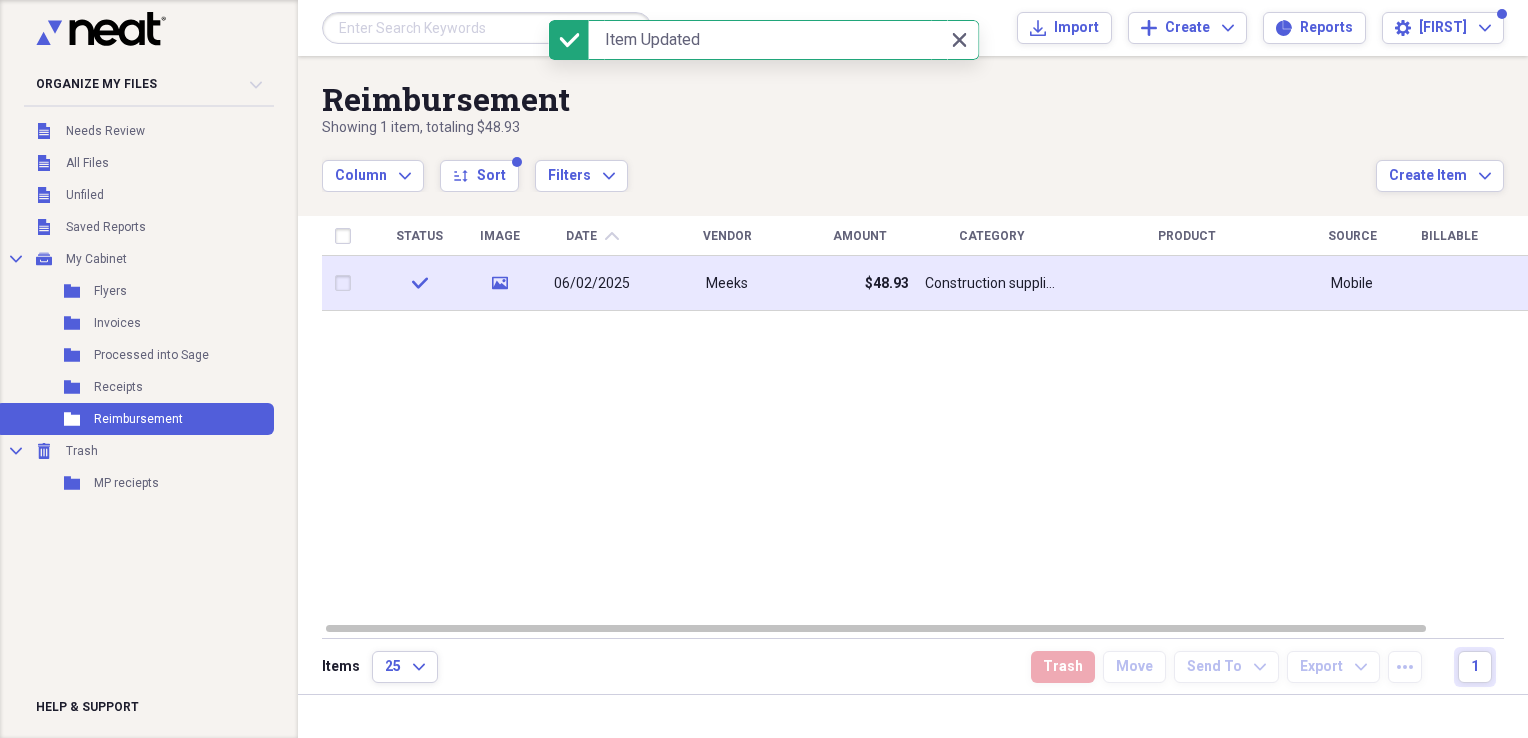 click on "Construction supplies" at bounding box center (992, 283) 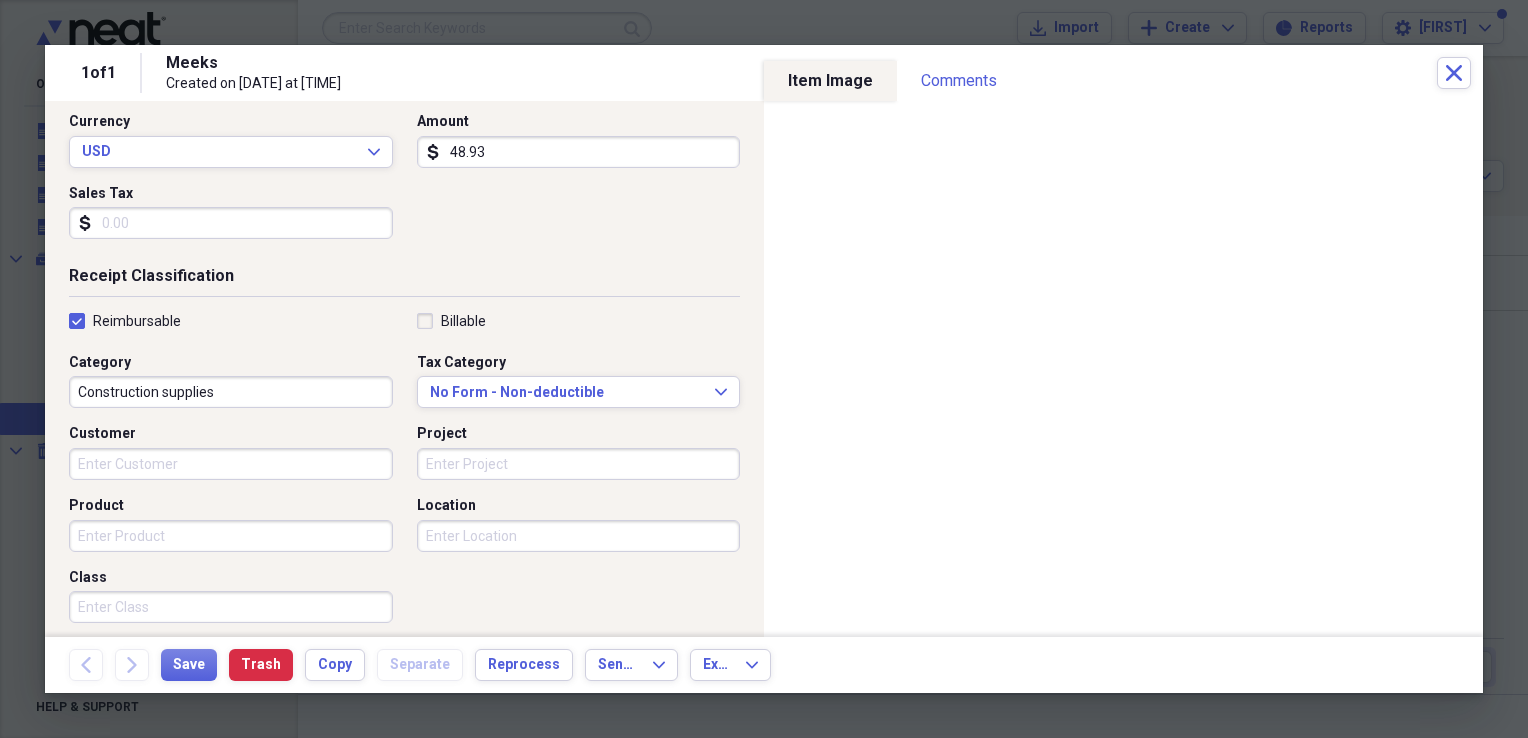 scroll, scrollTop: 483, scrollLeft: 0, axis: vertical 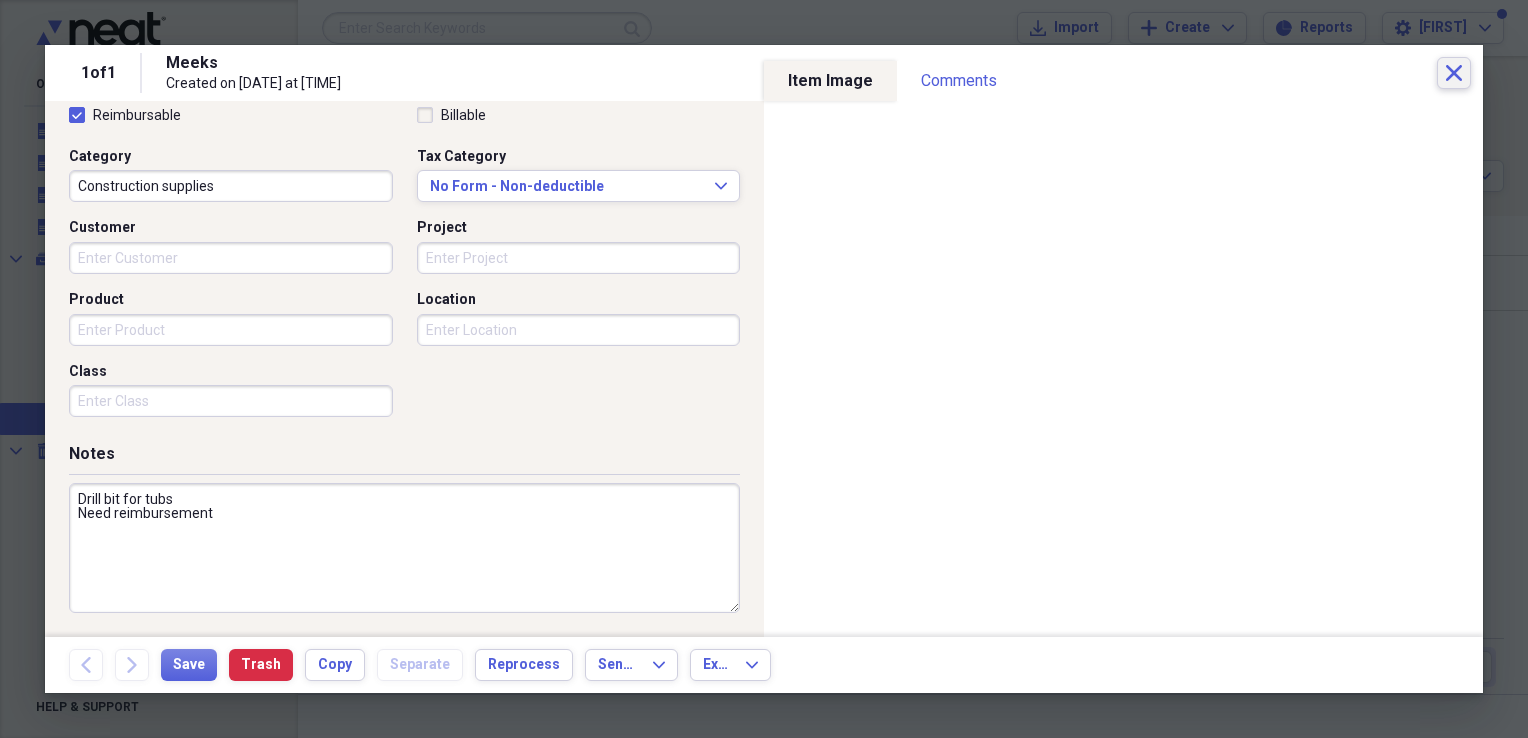 click on "Close" 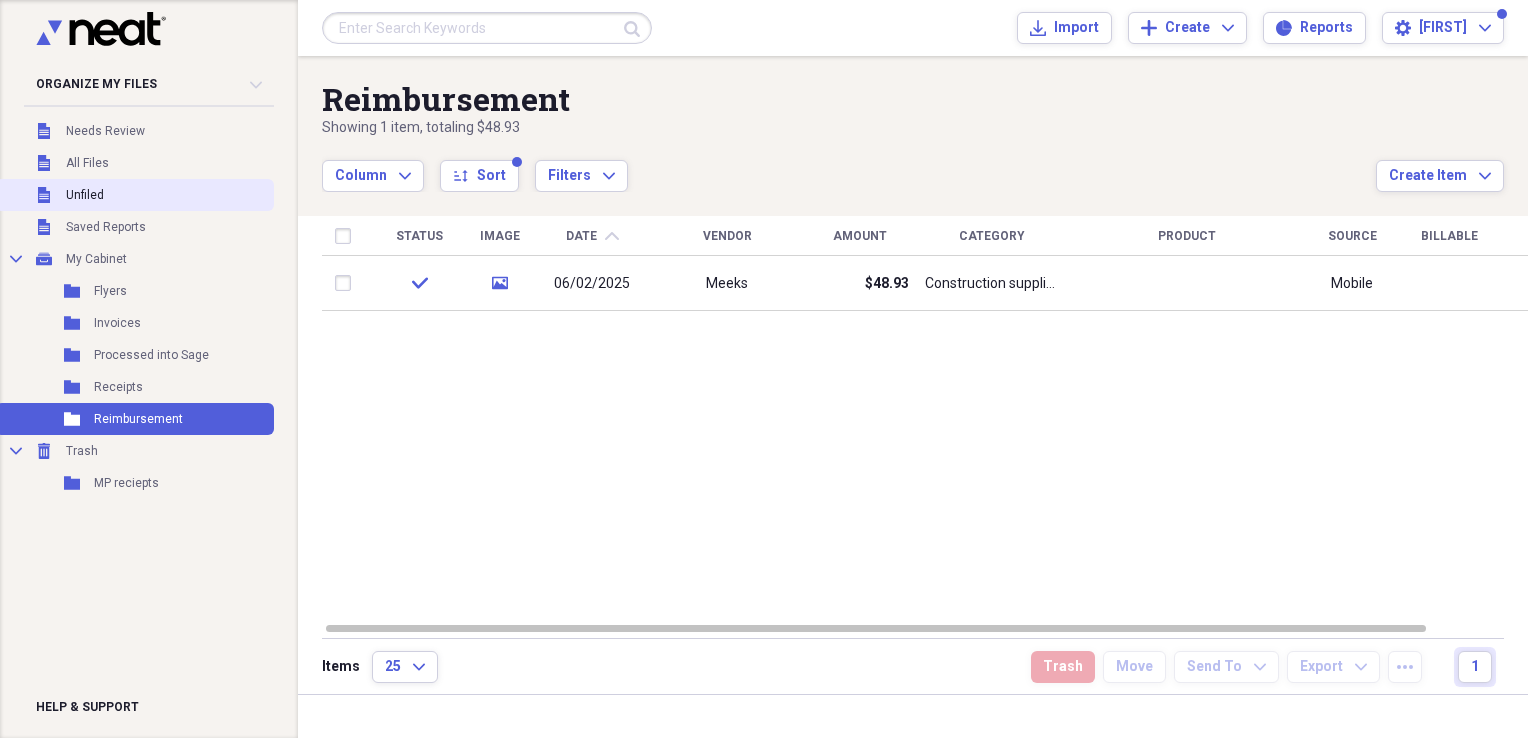 click on "Unfiled Unfiled" at bounding box center [135, 195] 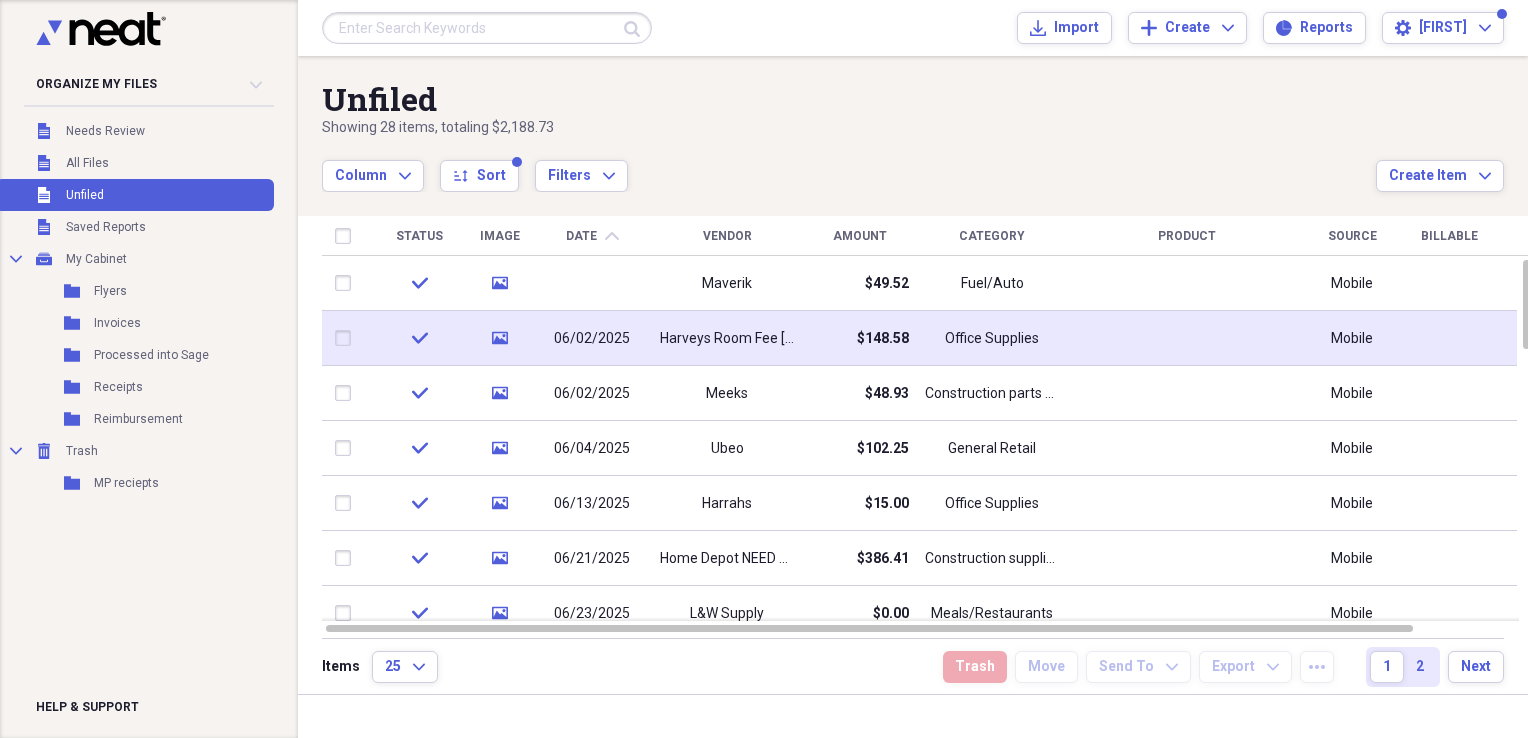 click on "$148.58" at bounding box center (859, 338) 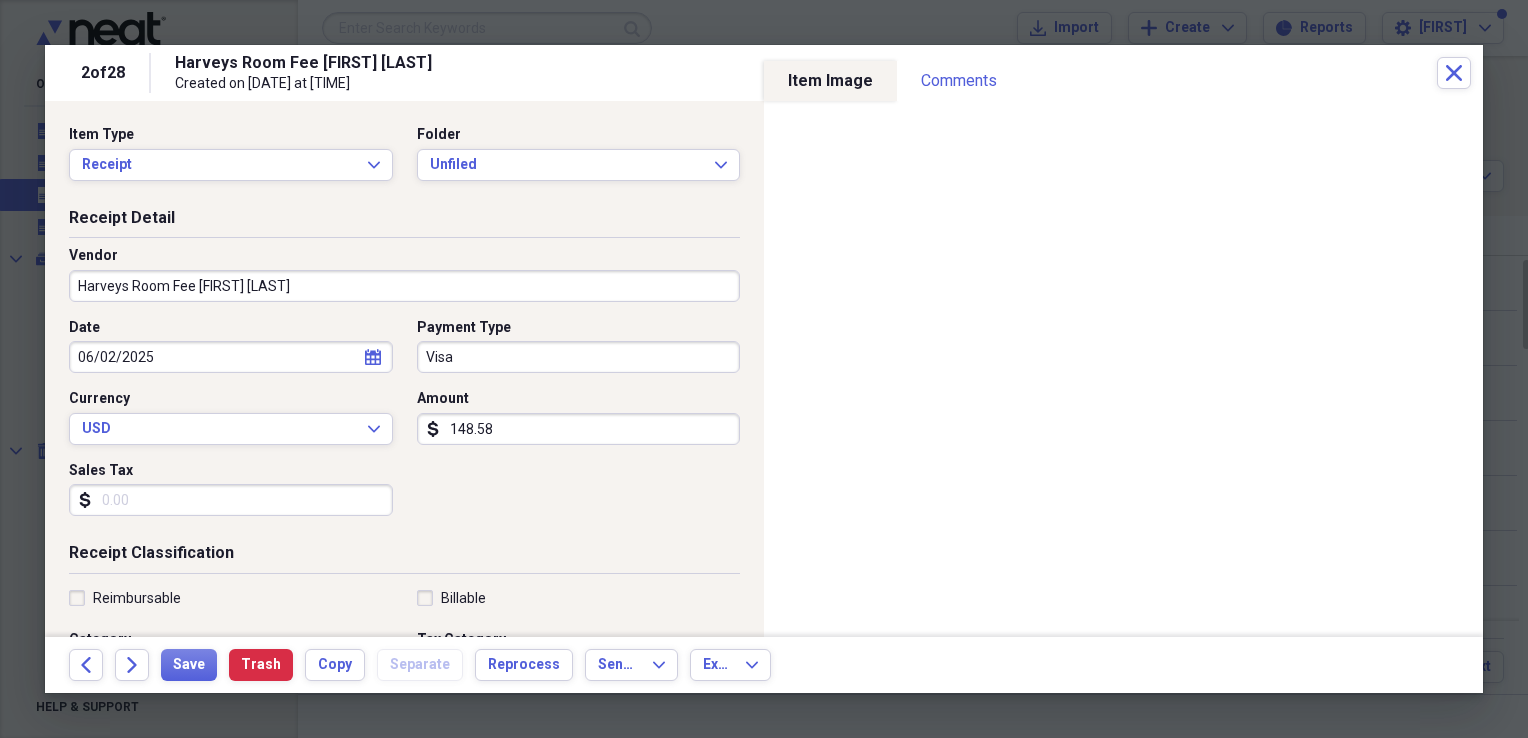 scroll, scrollTop: 483, scrollLeft: 0, axis: vertical 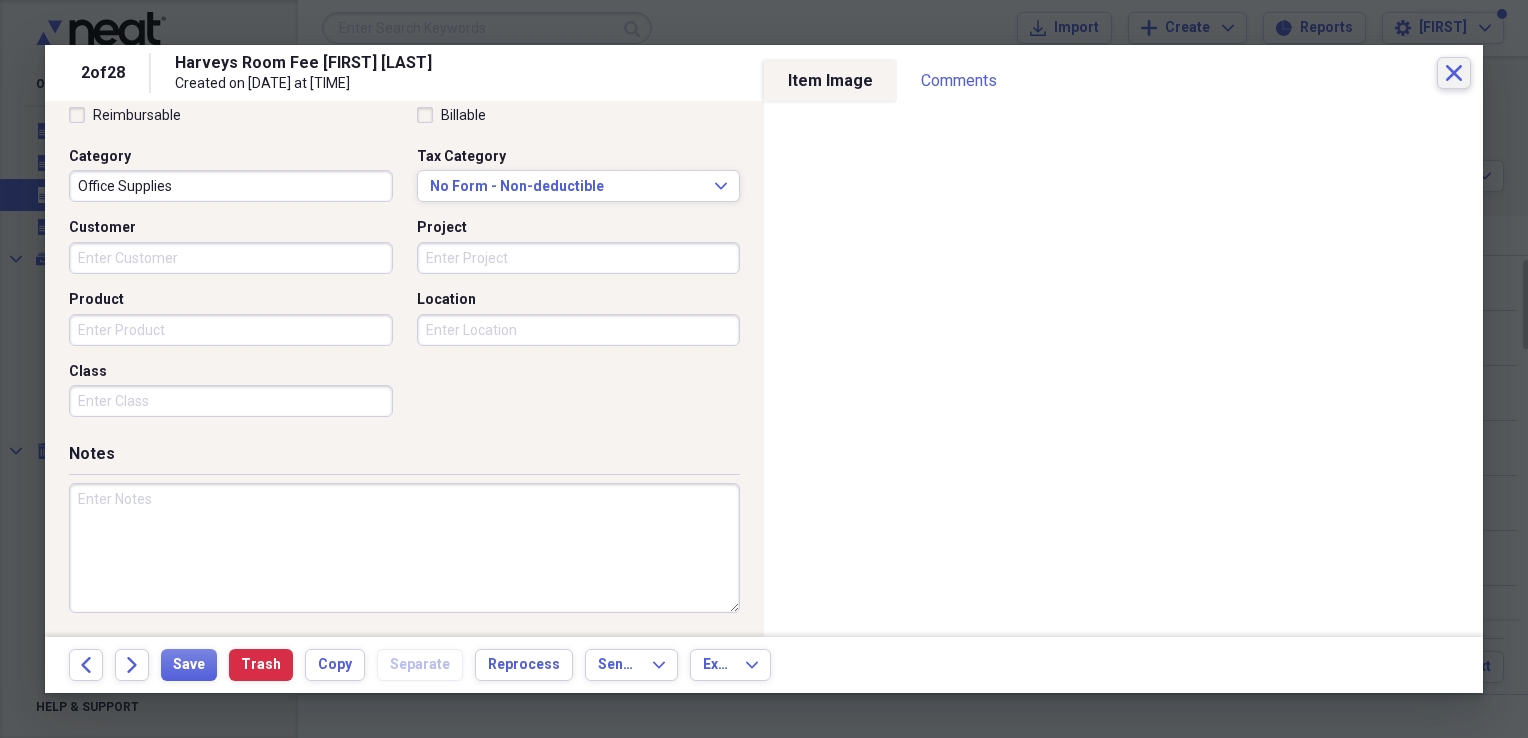 click 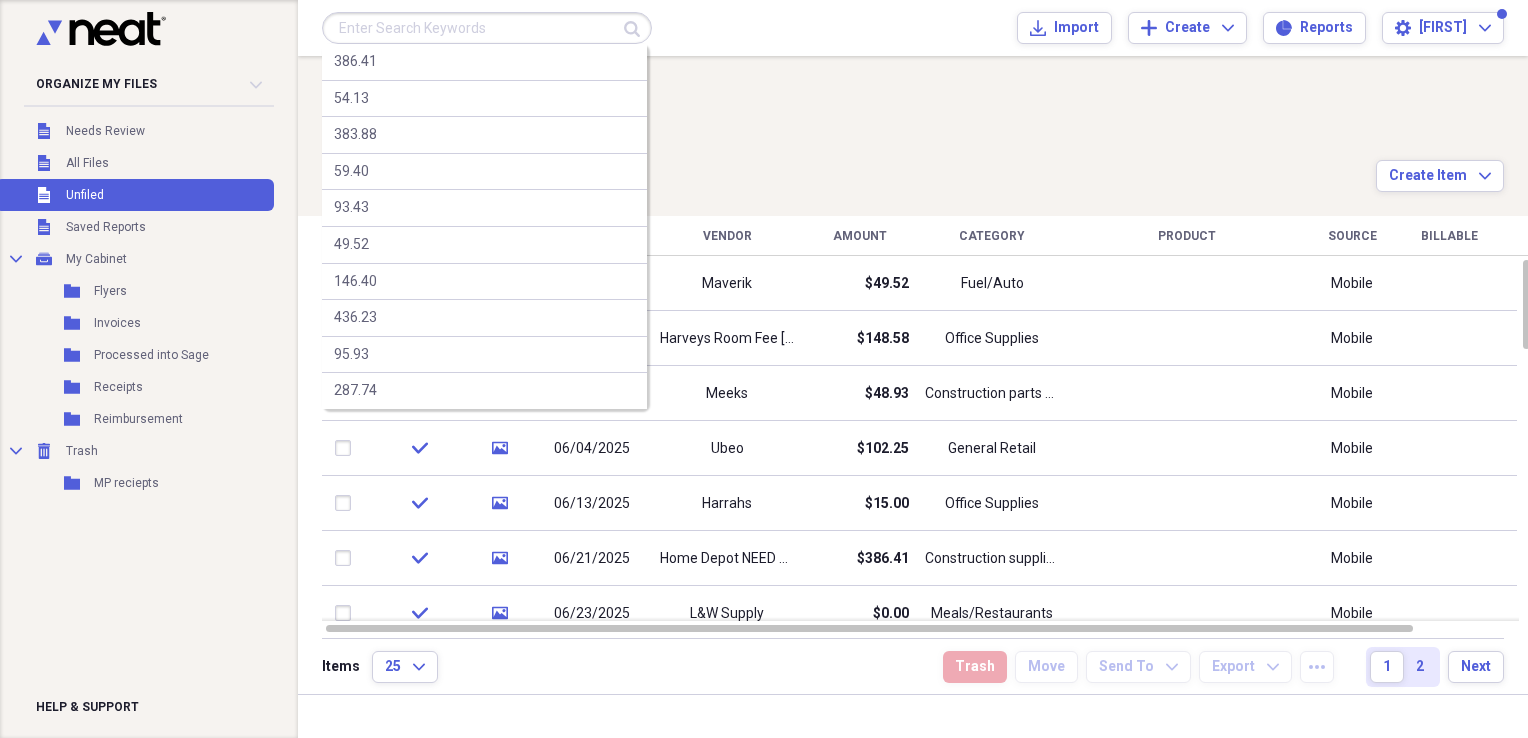 click at bounding box center (487, 28) 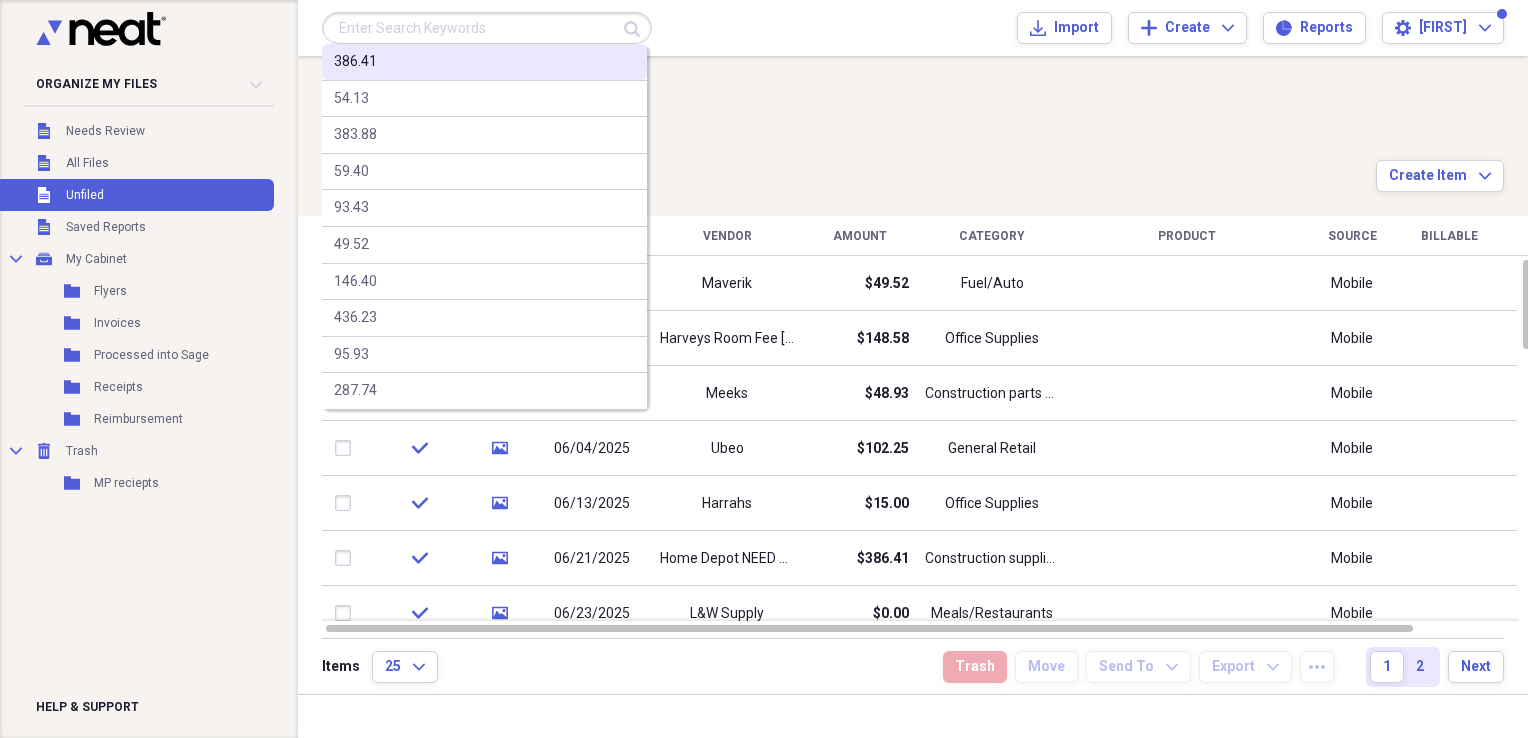 click on "386.41" at bounding box center [484, 62] 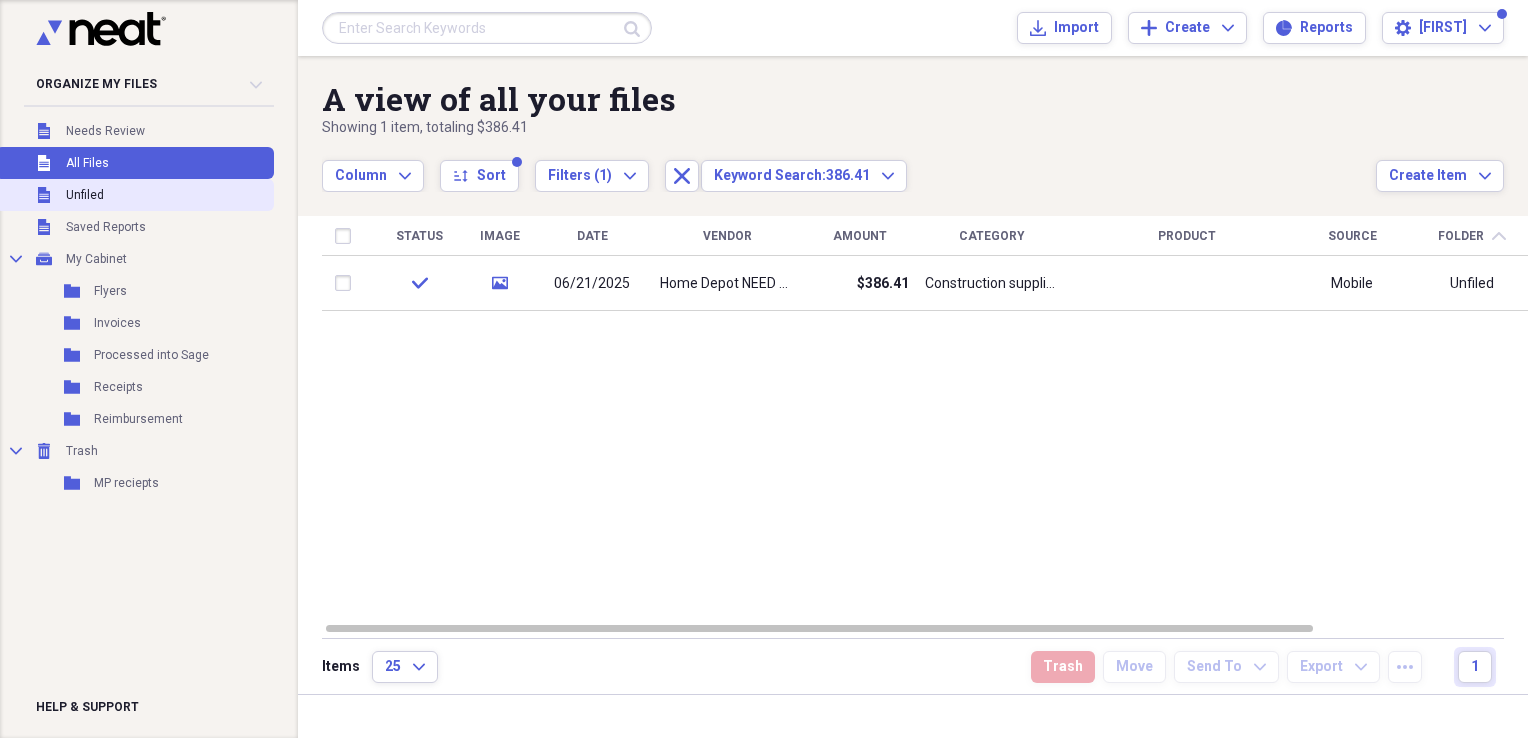 click on "Unfiled Unfiled" at bounding box center [135, 195] 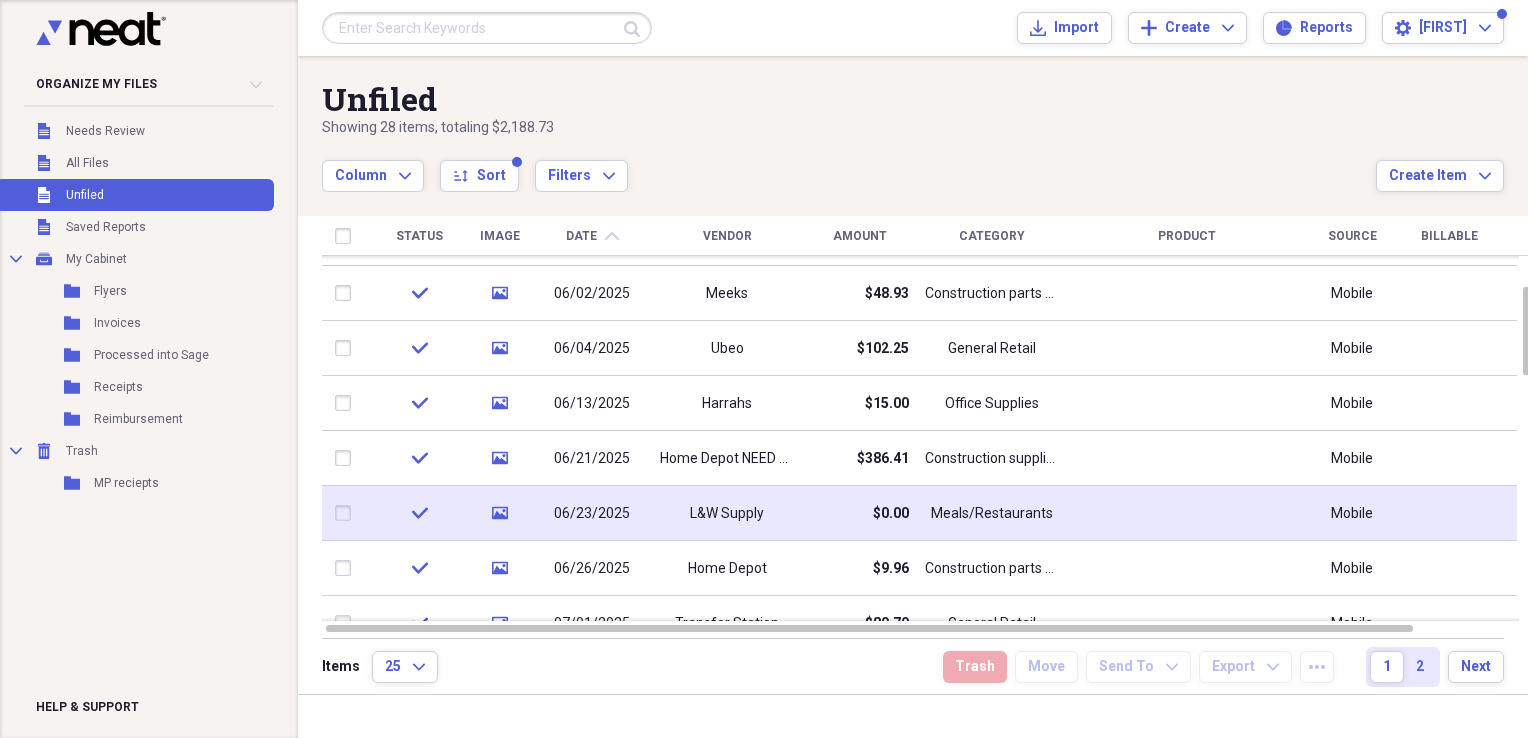click on "L&W Supply" at bounding box center (727, 513) 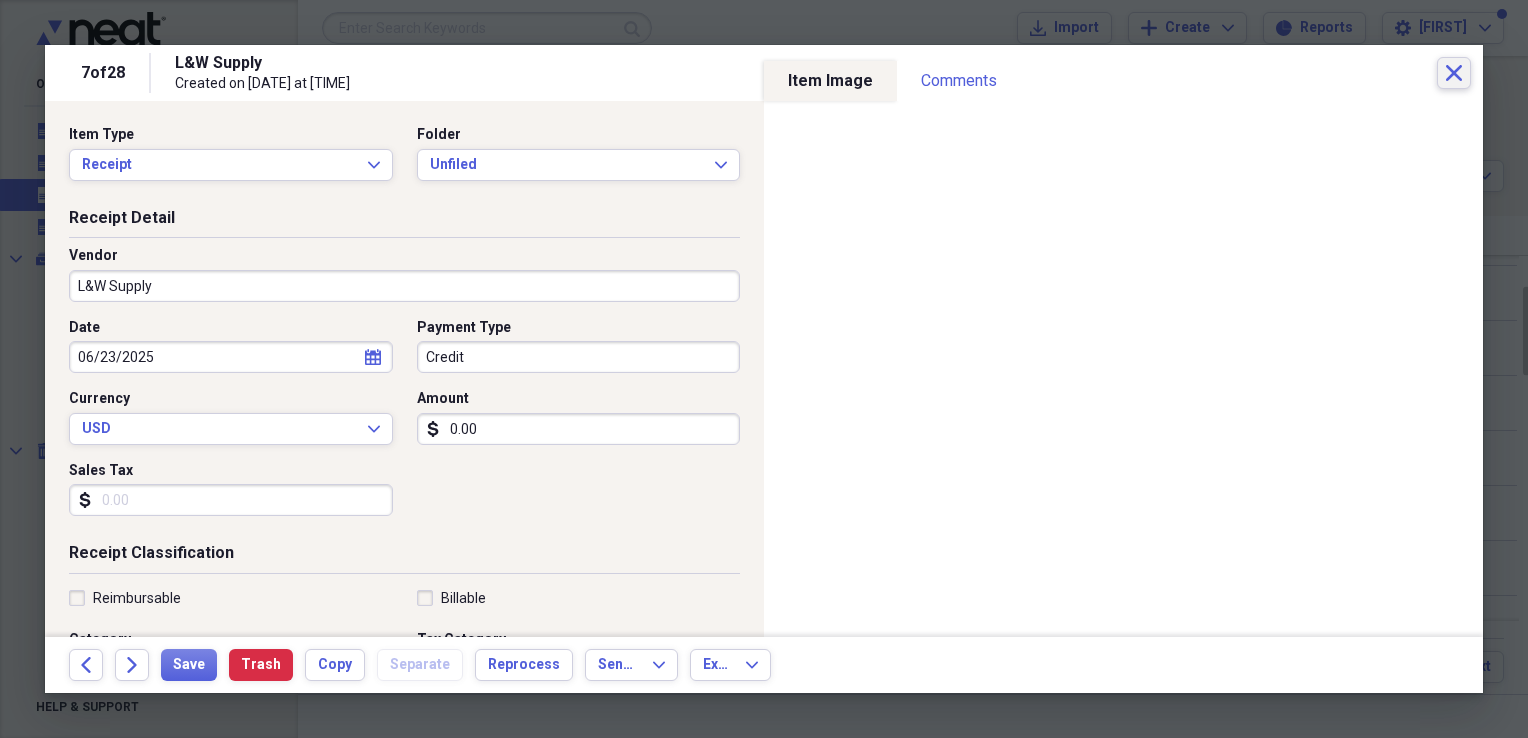 click on "Close" at bounding box center (1454, 73) 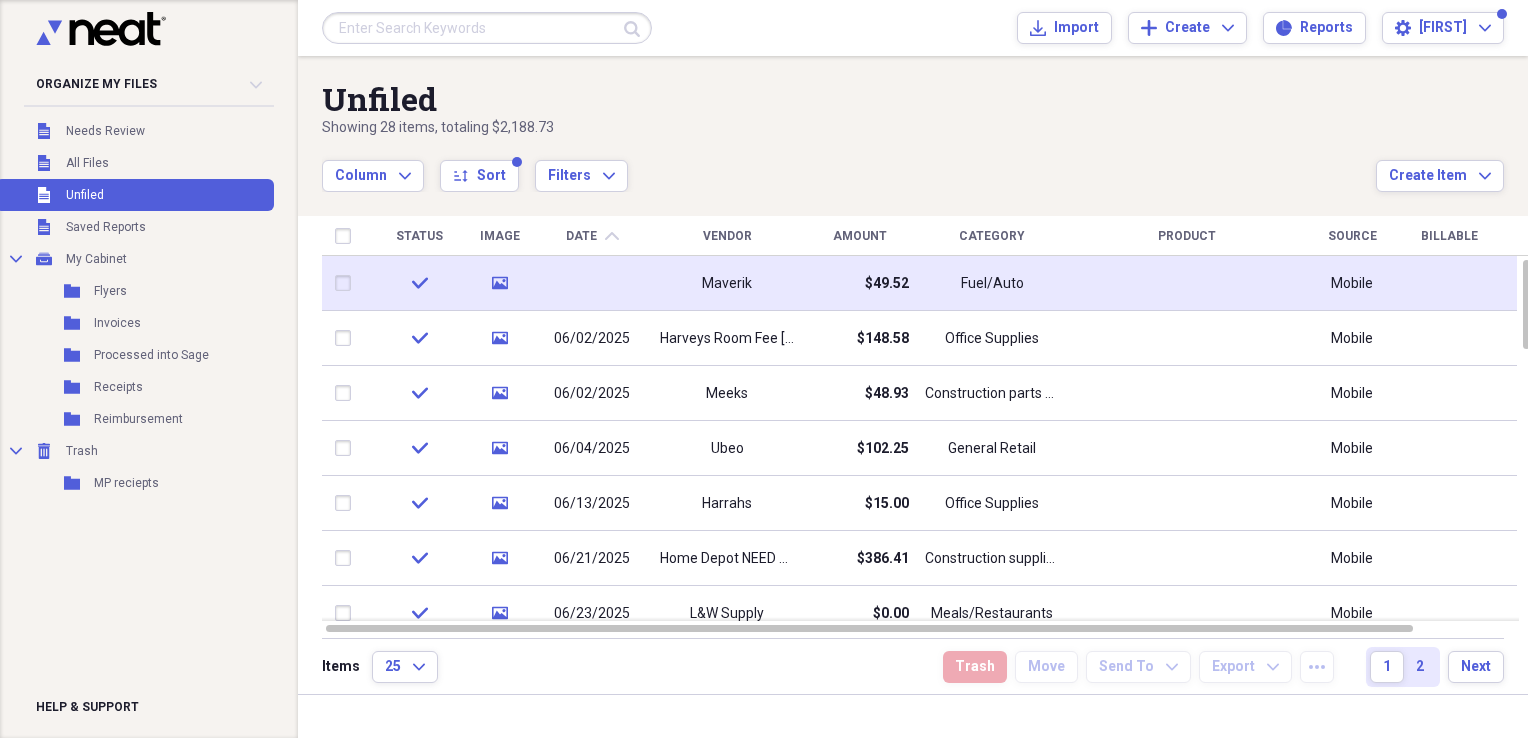 click on "Maverik" at bounding box center [727, 283] 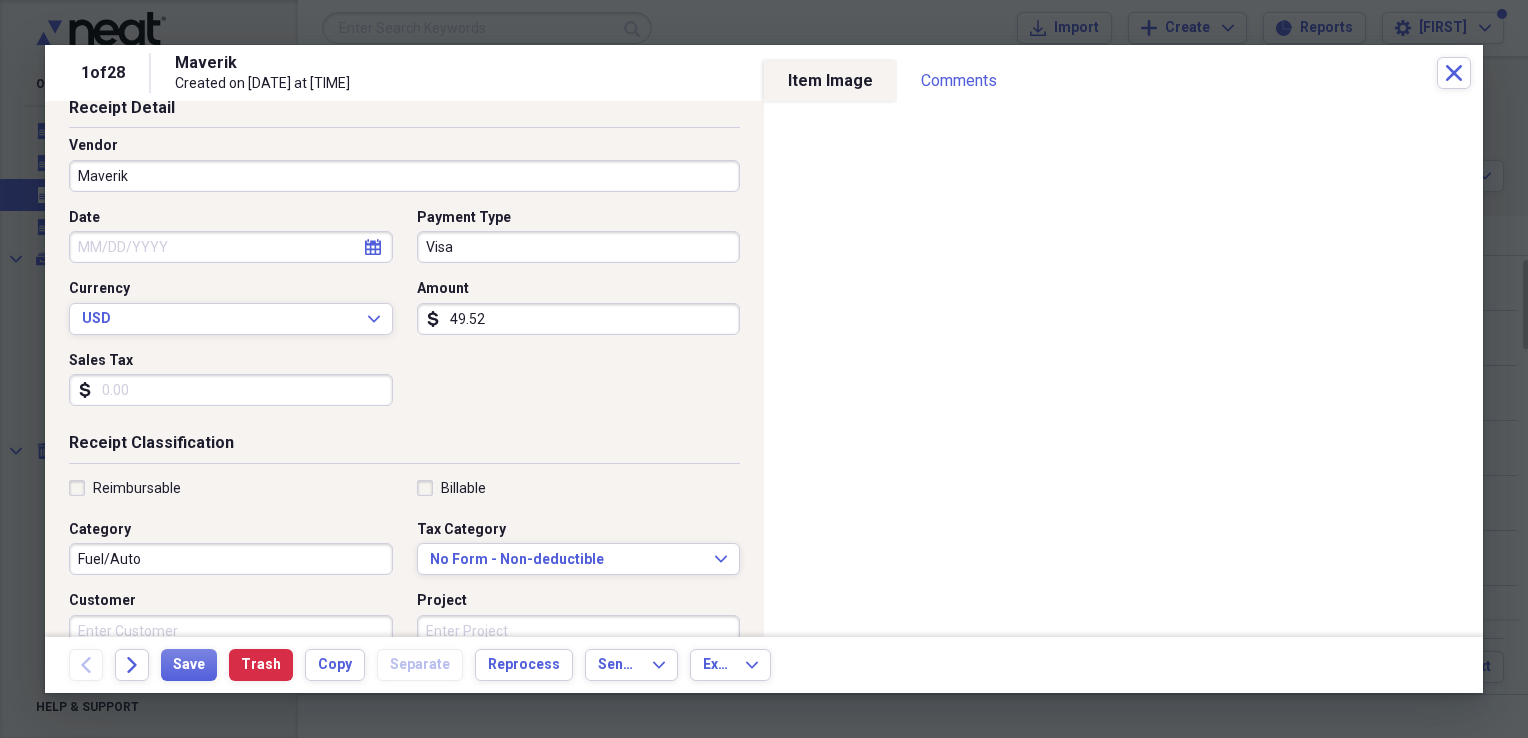 scroll, scrollTop: 0, scrollLeft: 0, axis: both 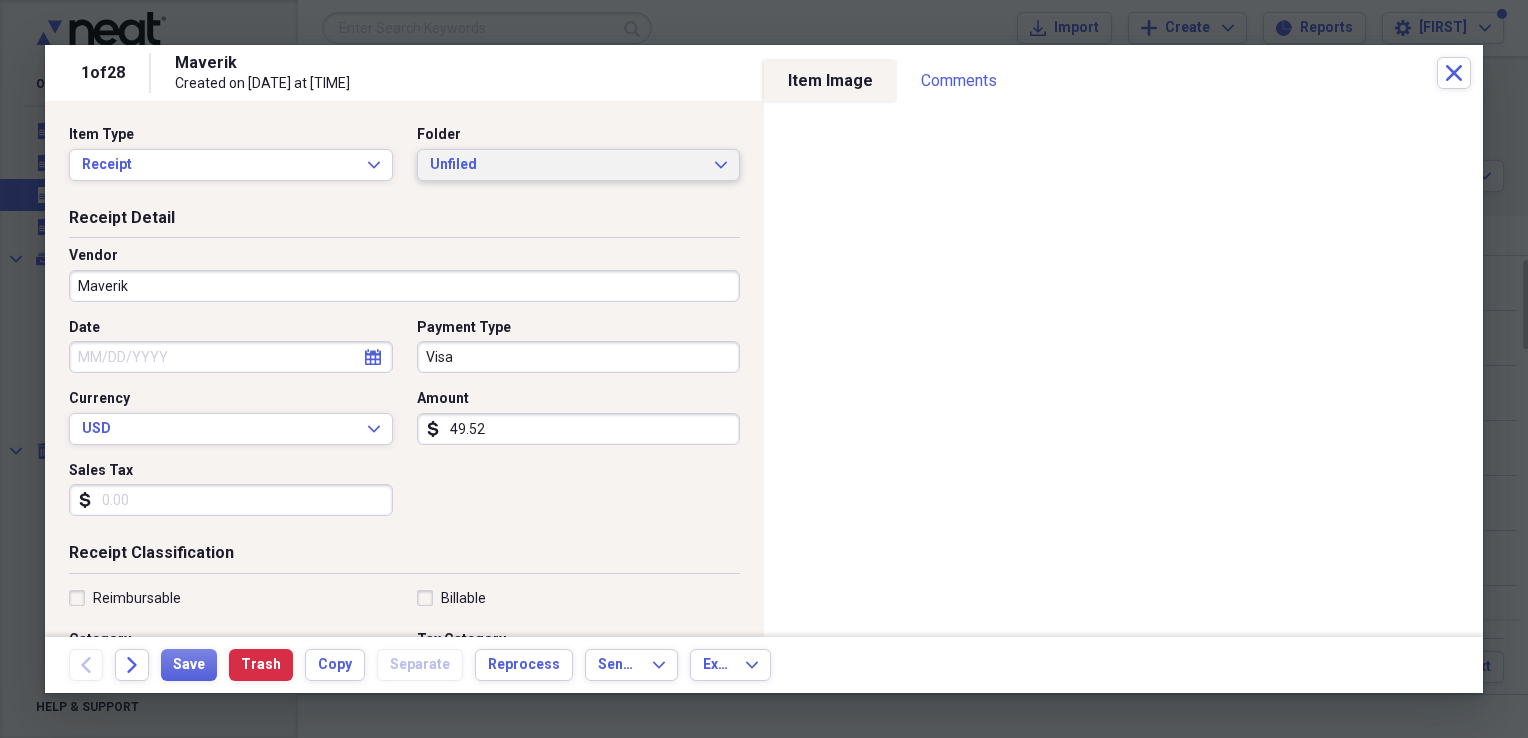 click on "Unfiled Expand" at bounding box center [579, 165] 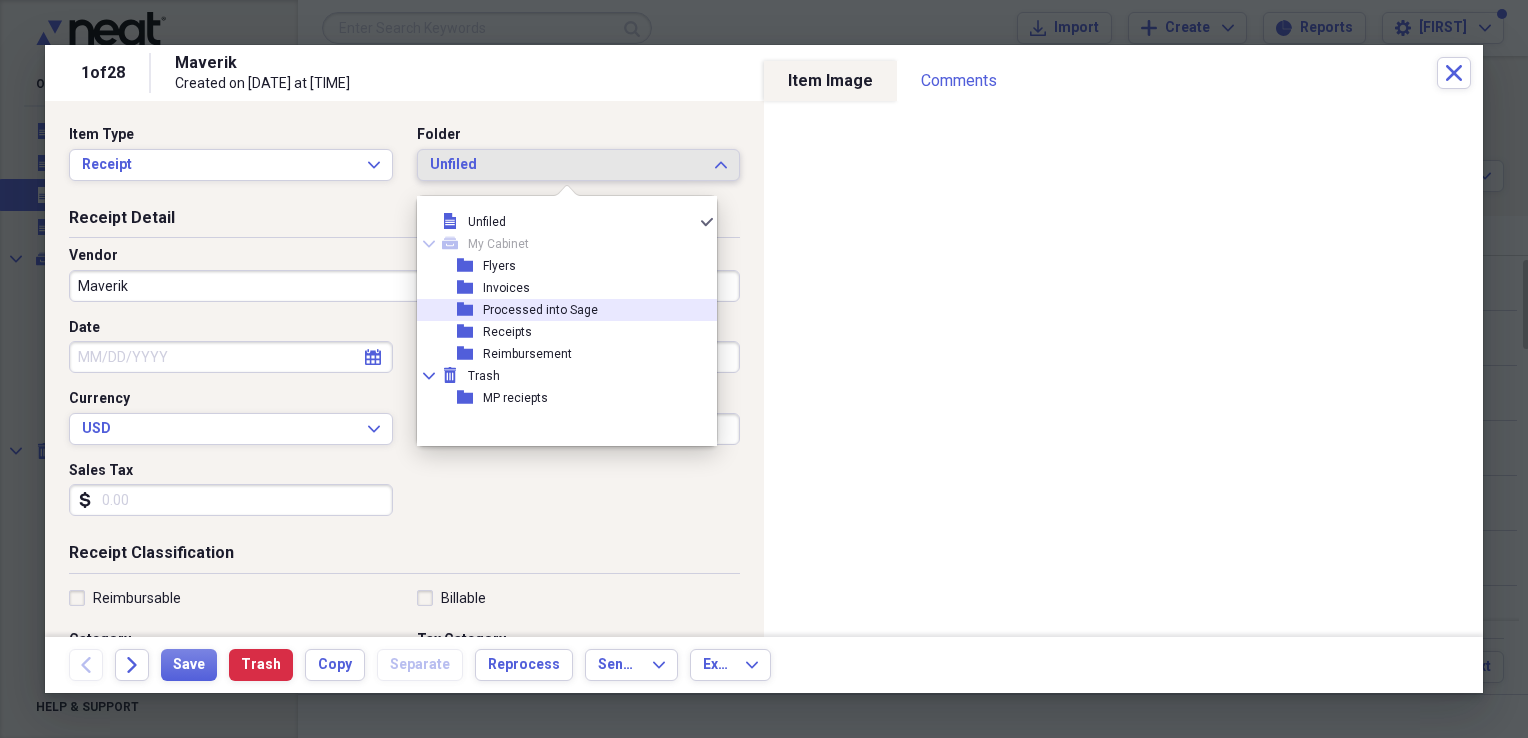 click on "Processed into Sage" at bounding box center [540, 310] 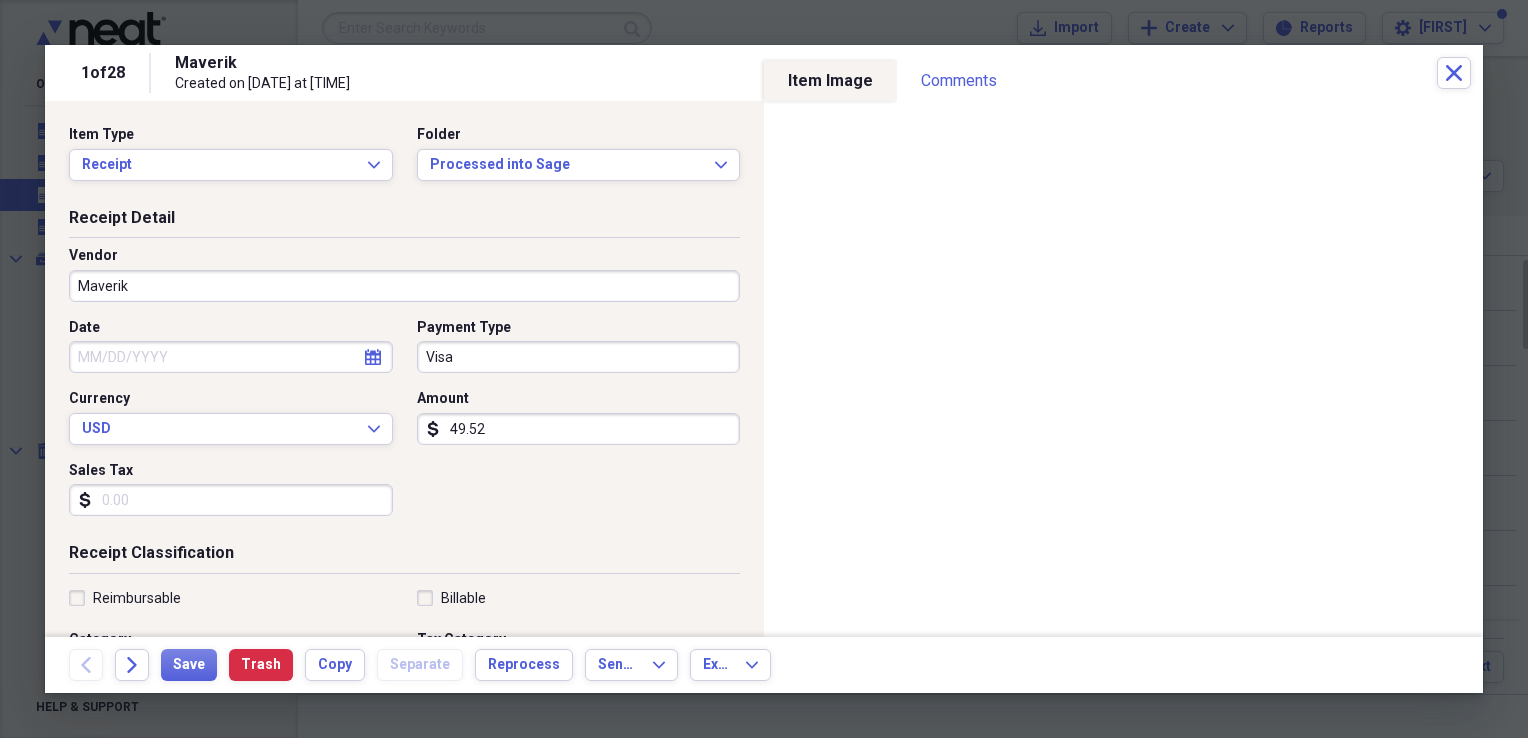 click on "Back Forward Save Trash Copy Separate Reprocess Send To Expand Export Expand" at bounding box center [764, 665] 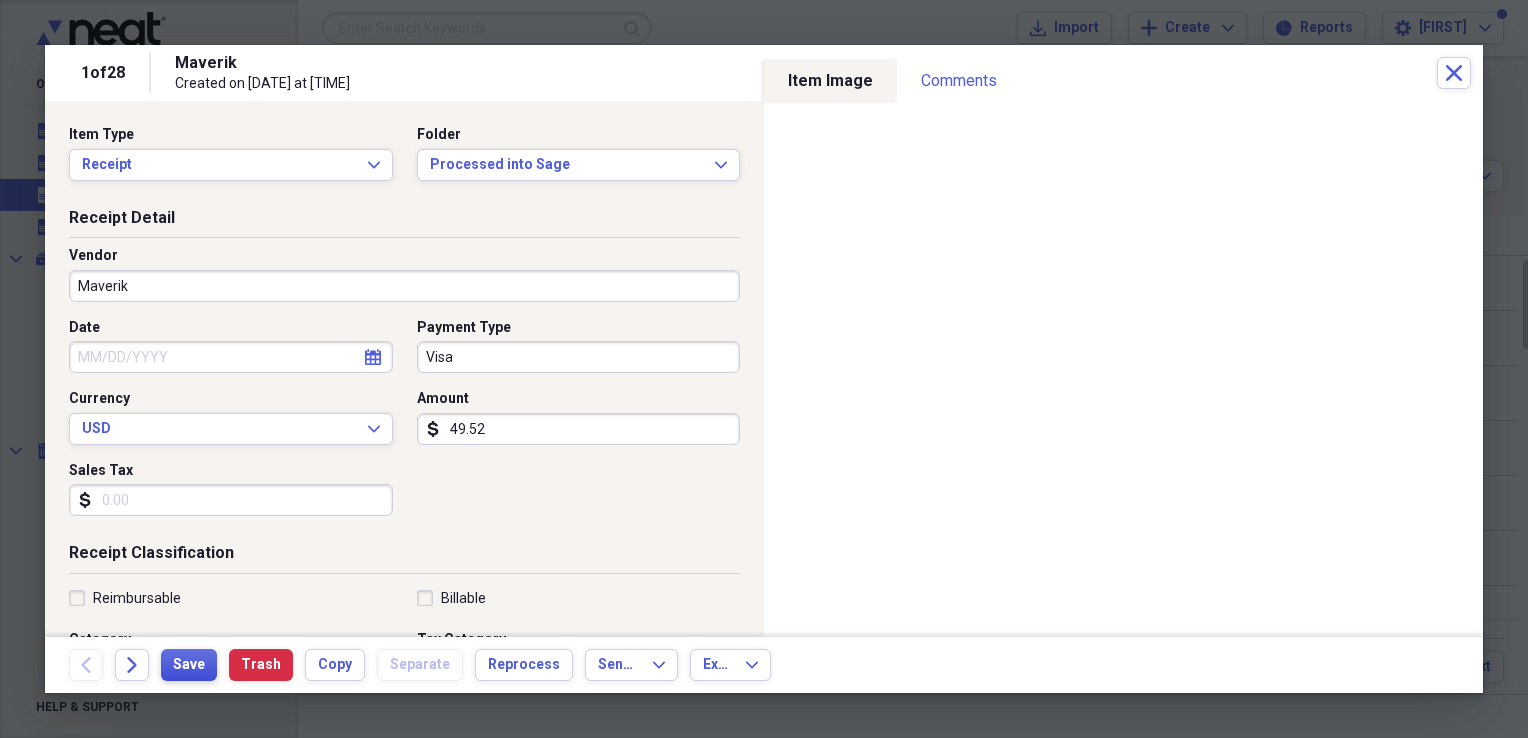 click on "Save" at bounding box center [189, 665] 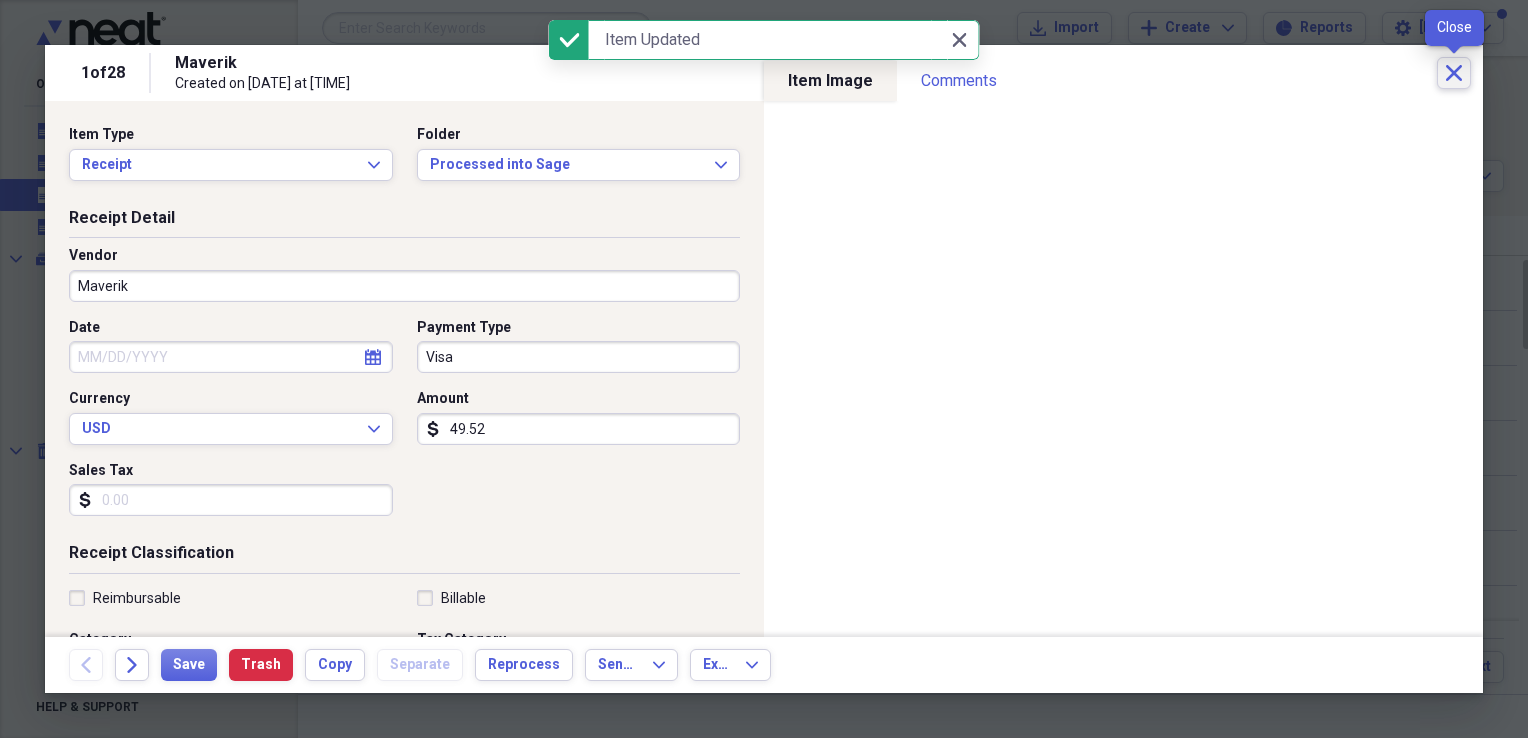 click 